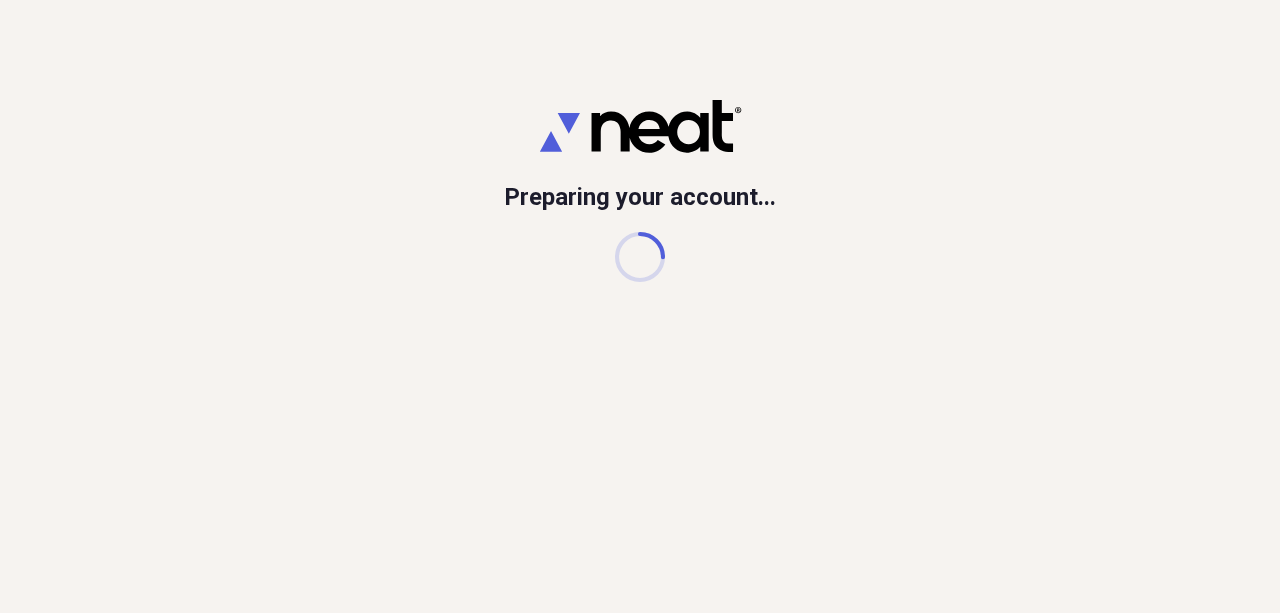 scroll, scrollTop: 0, scrollLeft: 0, axis: both 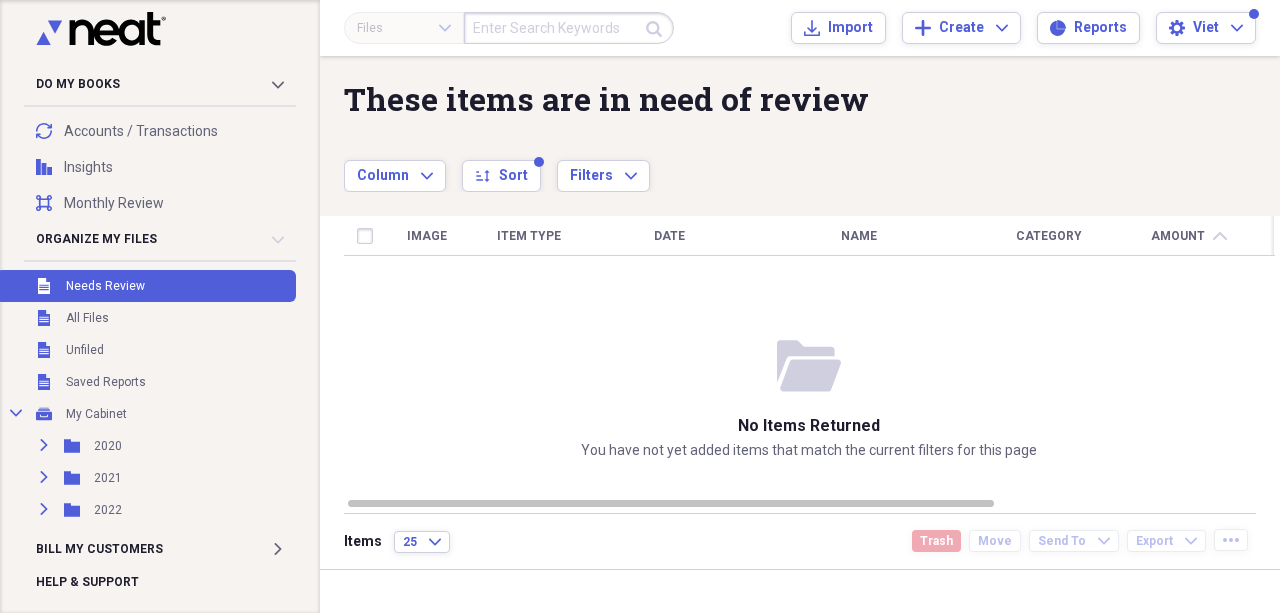 click on "Files Expand Submit Import Import Add Create Expand Reports Reports Settings Viet Expand" at bounding box center [800, 28] 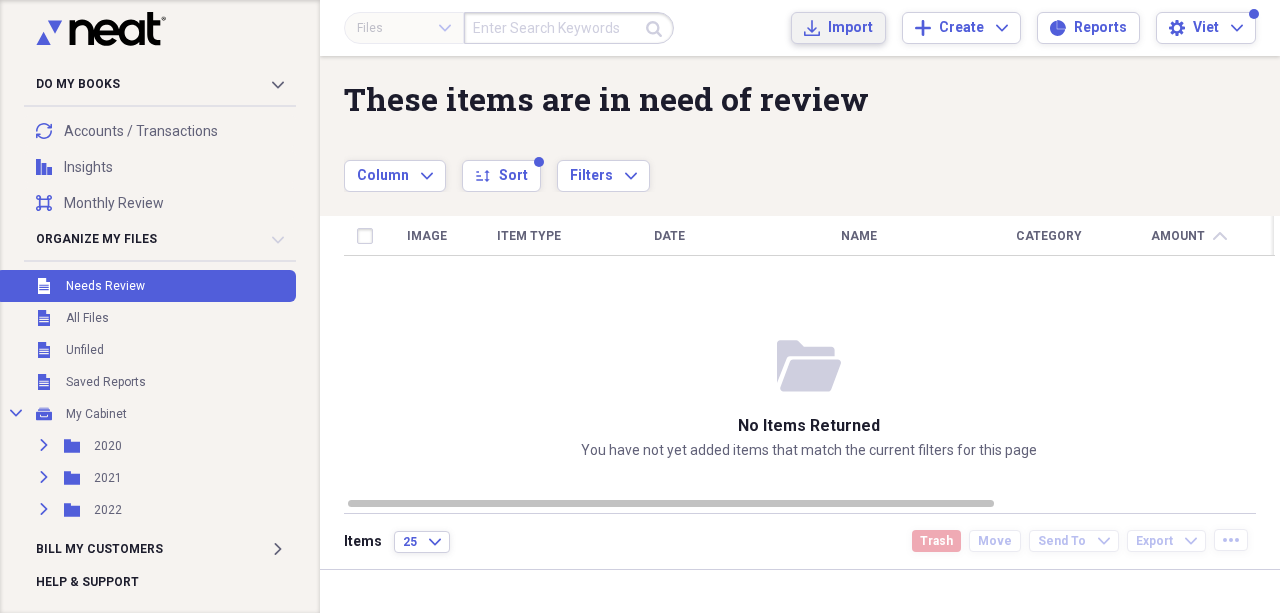 click on "Import Import" at bounding box center (838, 28) 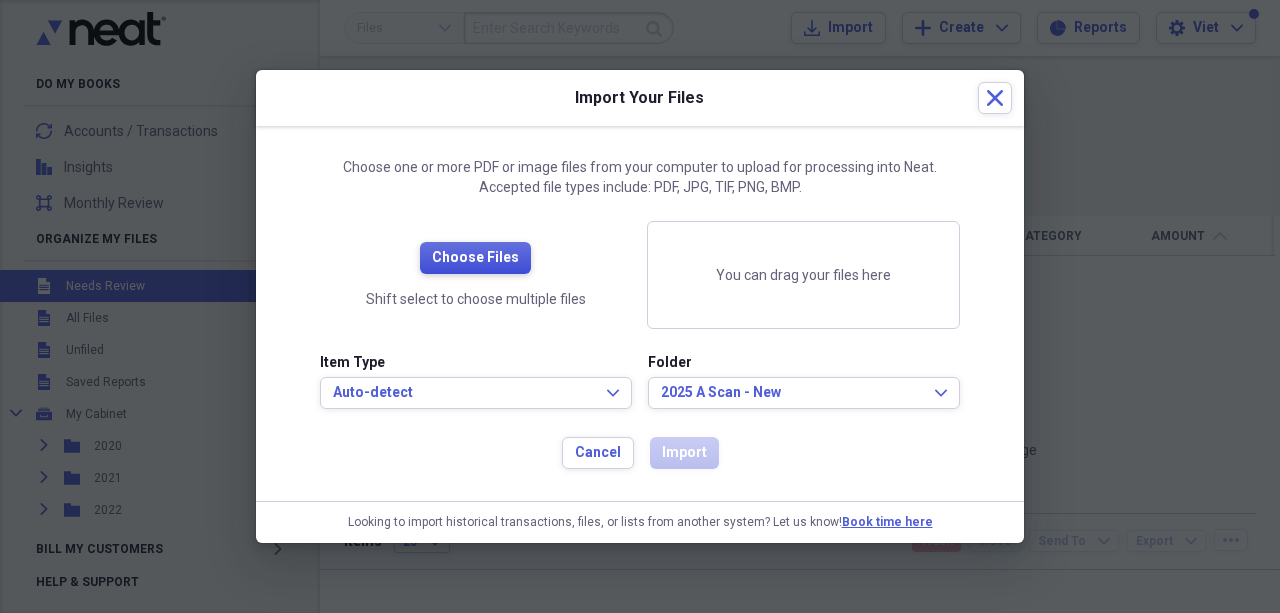 click on "Choose Files" at bounding box center (475, 258) 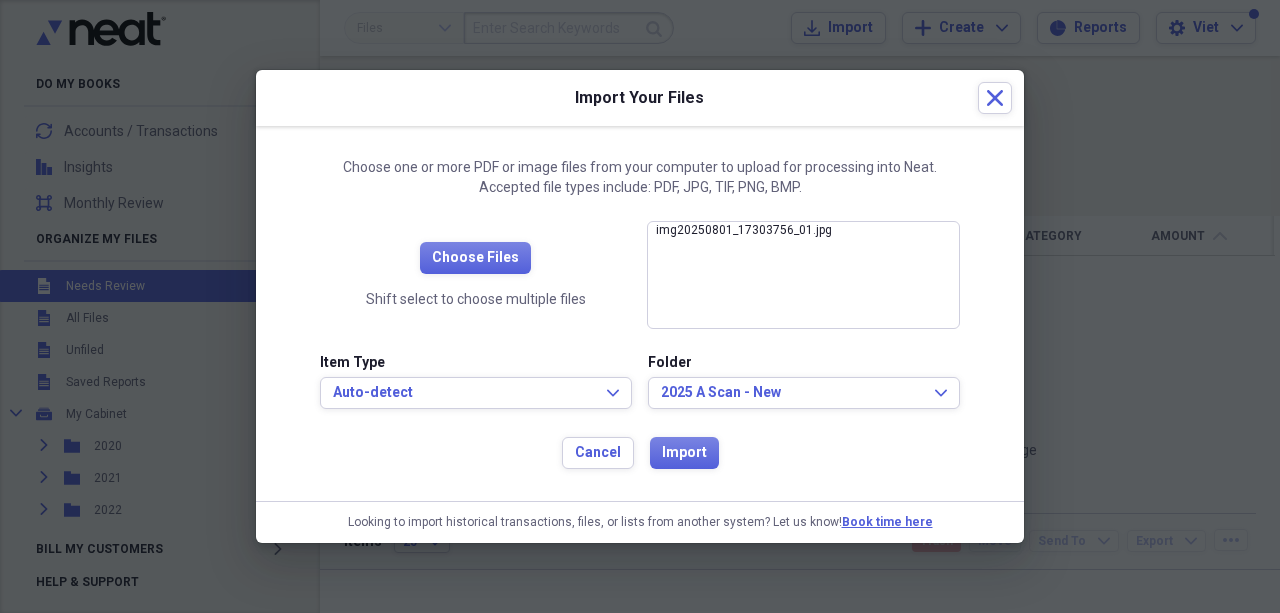 click on "Item Type" at bounding box center (476, 363) 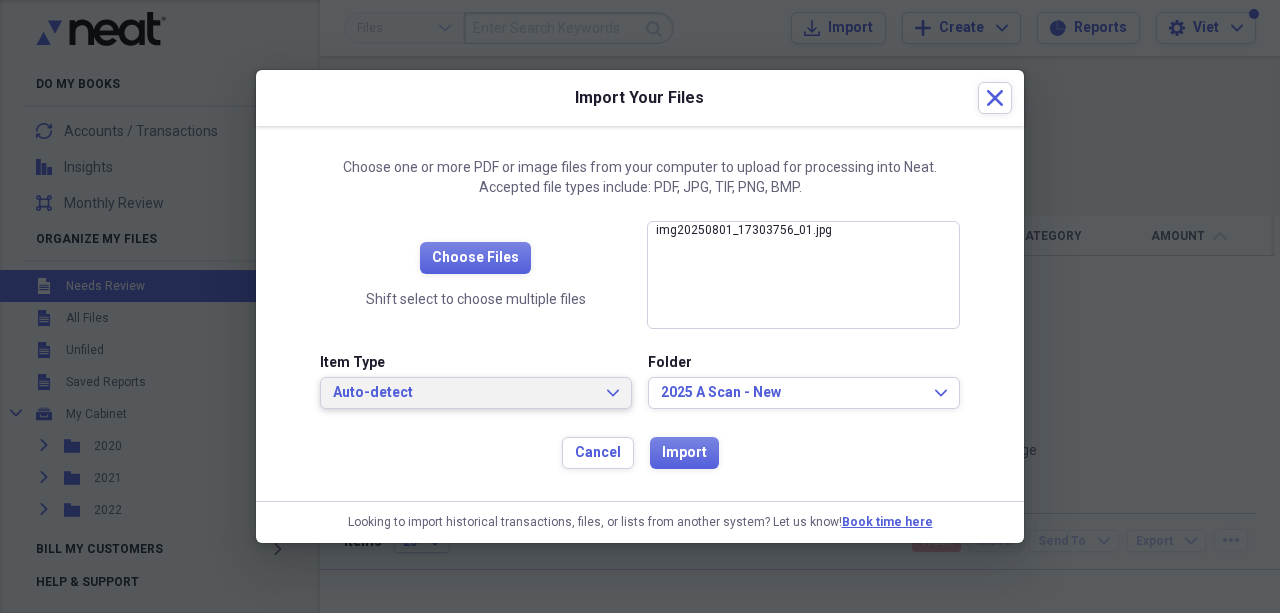 click on "Auto-detect" at bounding box center (464, 393) 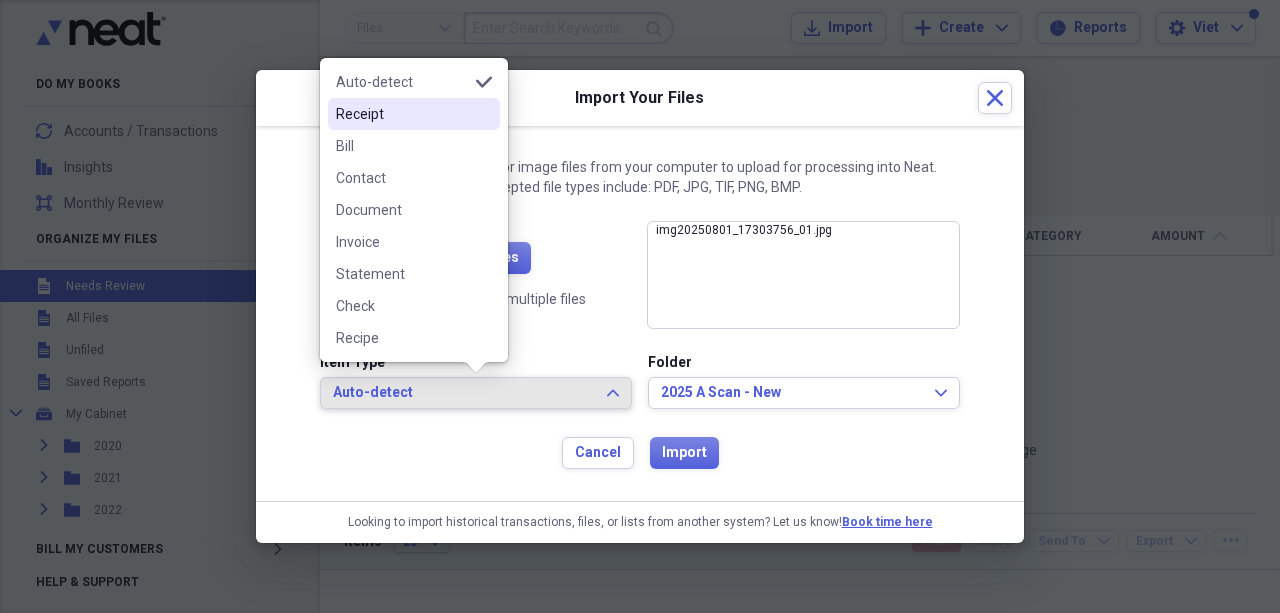click on "Receipt" at bounding box center (402, 114) 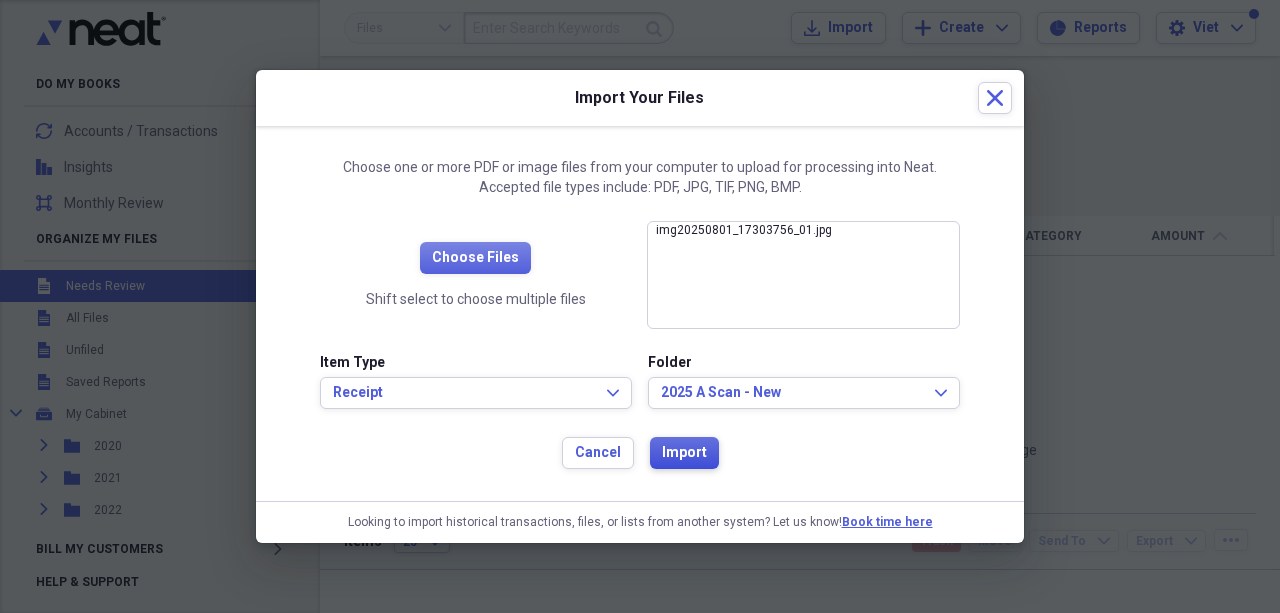 click on "Import" at bounding box center (684, 453) 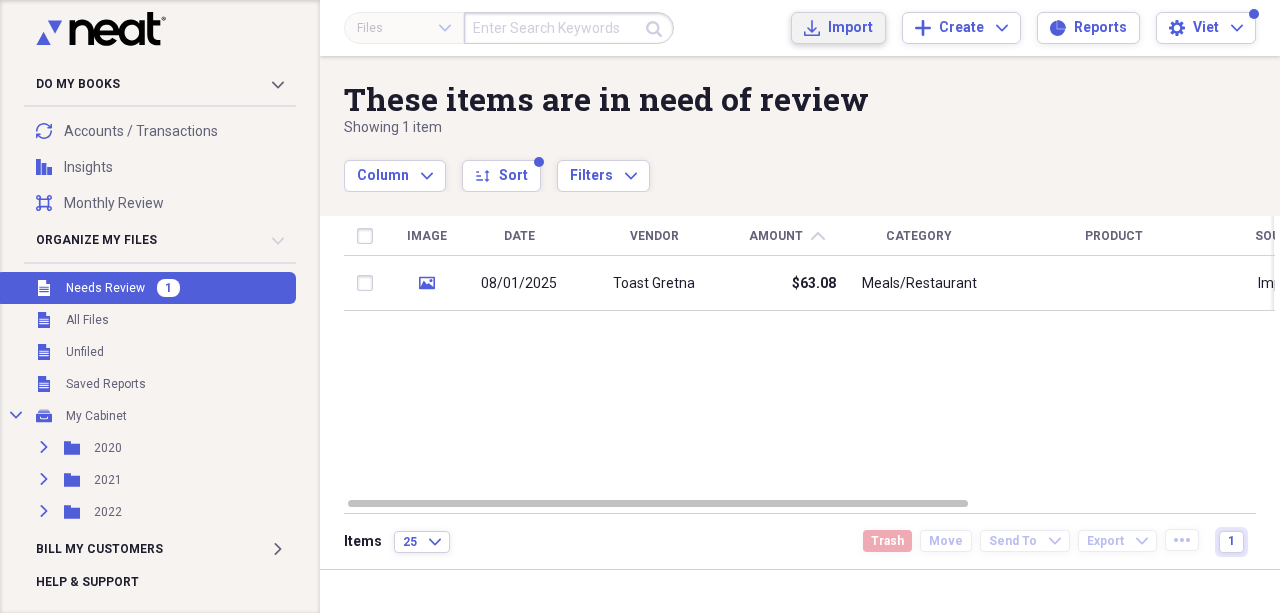 click on "Import" at bounding box center [850, 28] 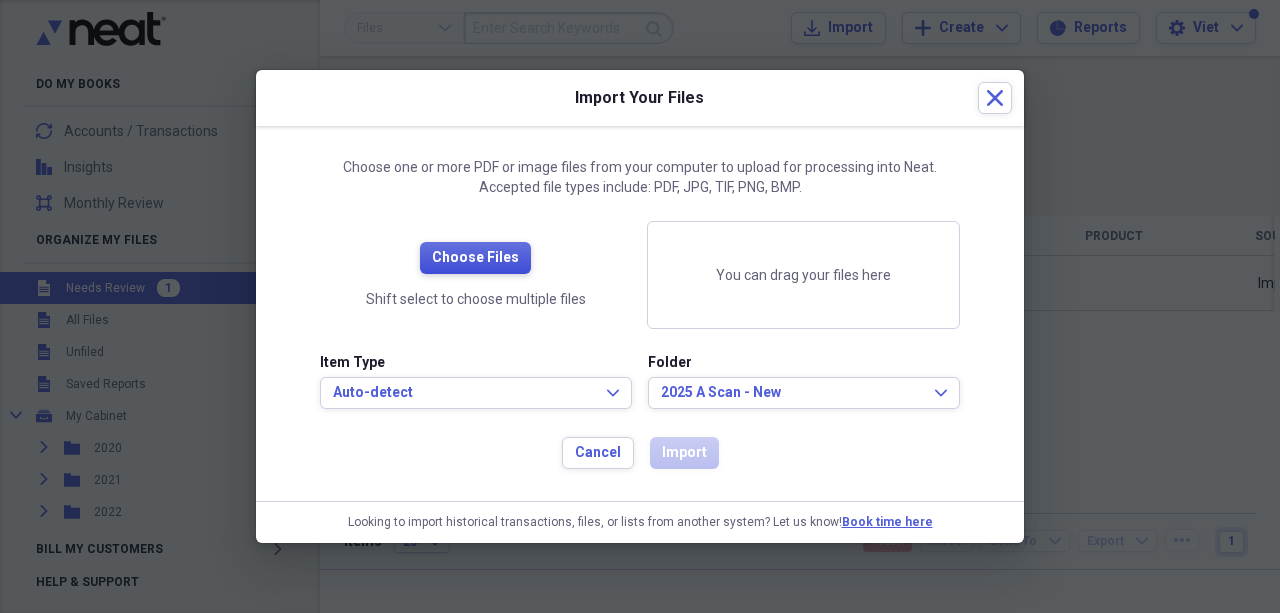 click on "Choose Files" at bounding box center [475, 258] 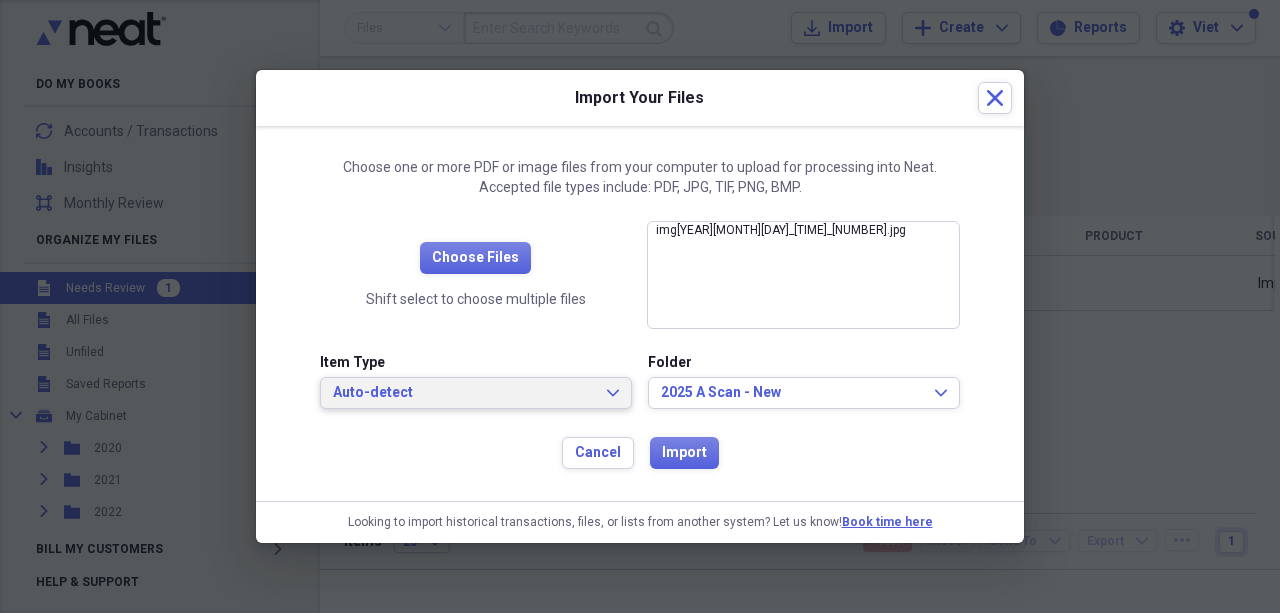 drag, startPoint x: 414, startPoint y: 367, endPoint x: 410, endPoint y: 384, distance: 17.464249 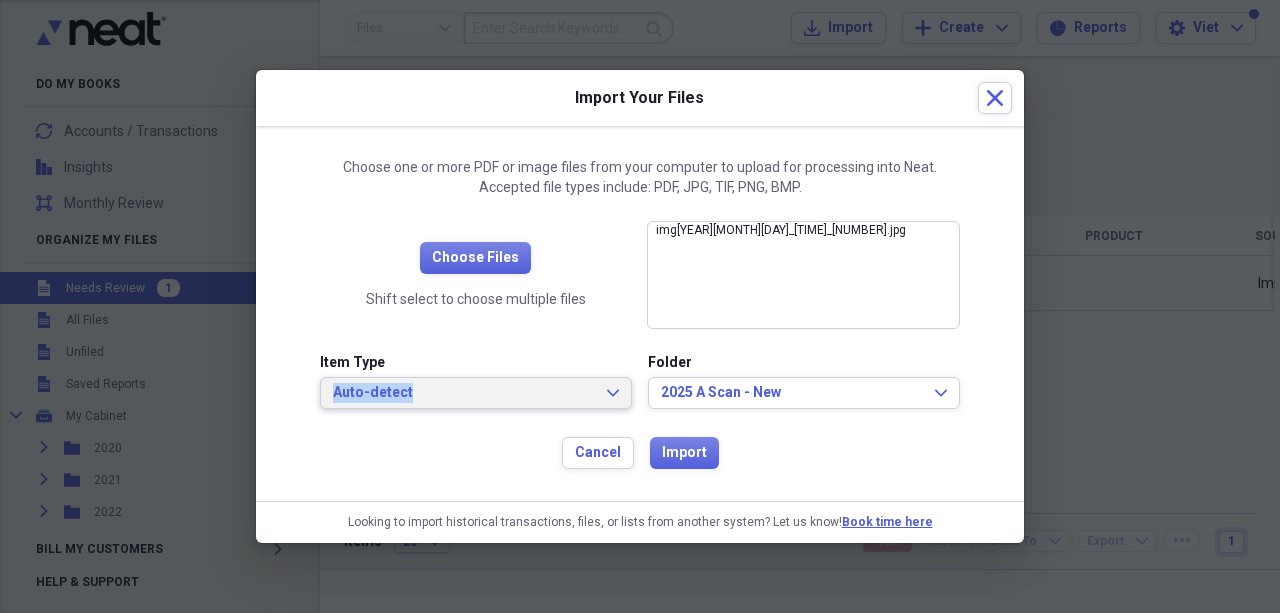 click on "Auto-detect" at bounding box center (464, 393) 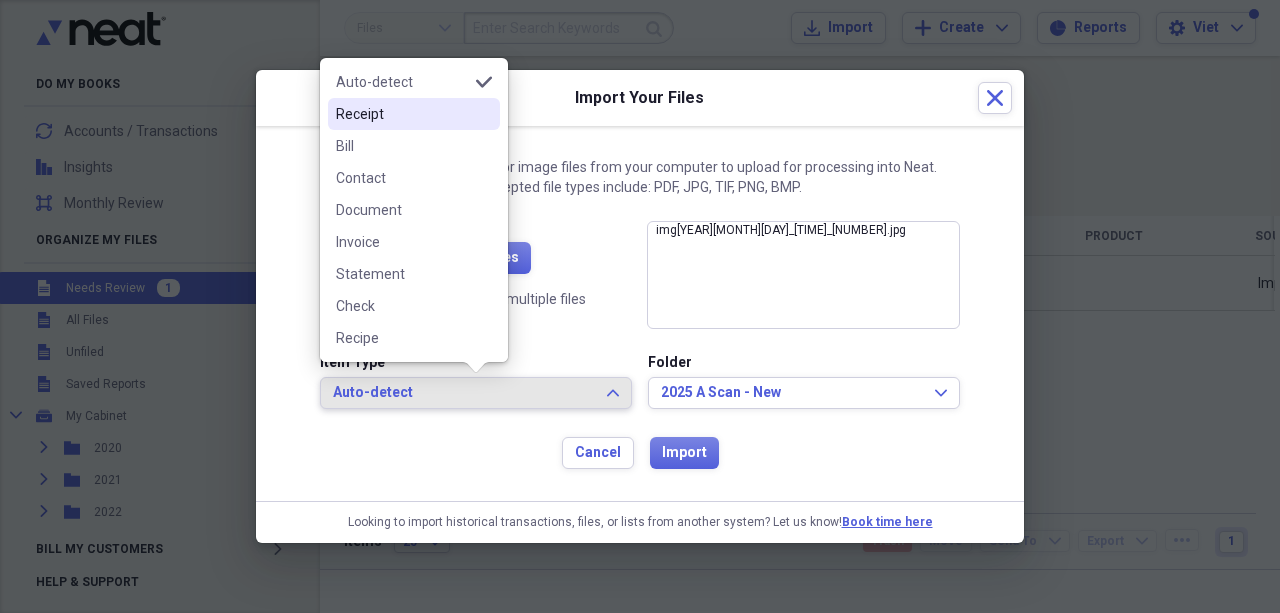 click on "Receipt" at bounding box center [402, 114] 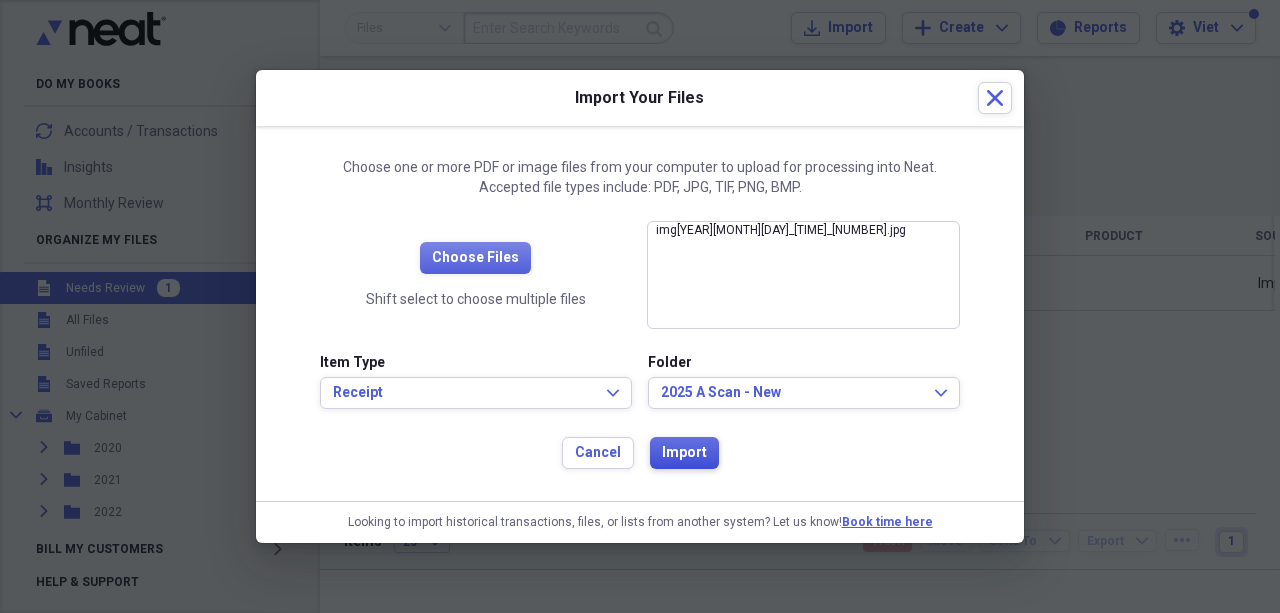 click on "Import" at bounding box center [684, 453] 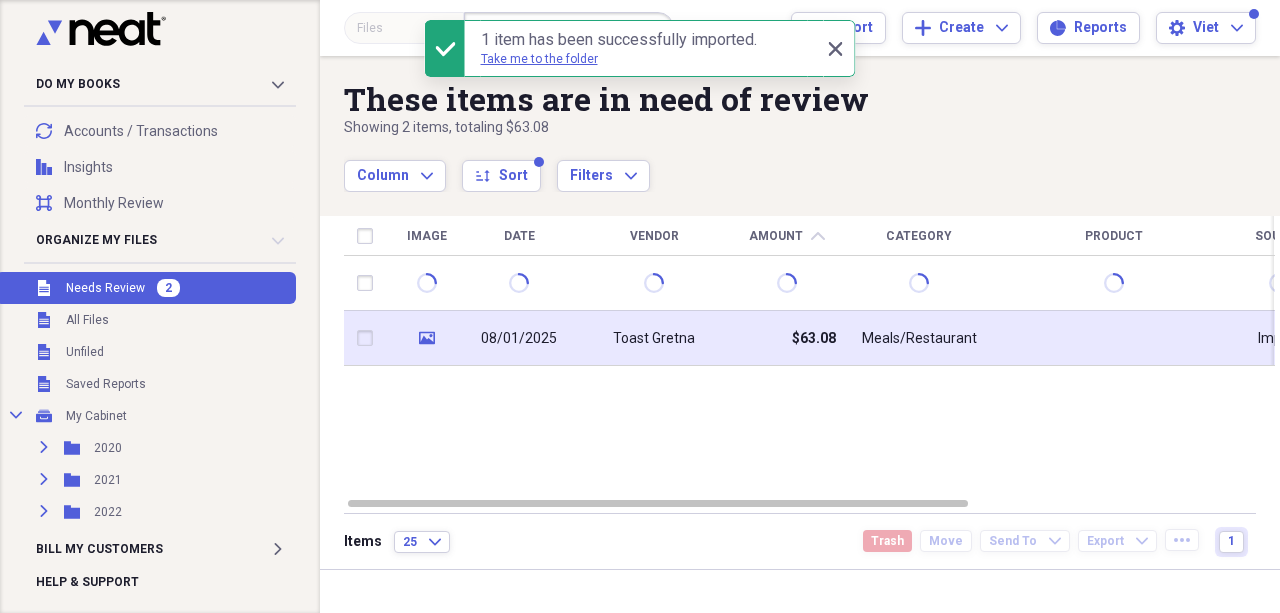 click on "Toast Gretna" at bounding box center (654, 339) 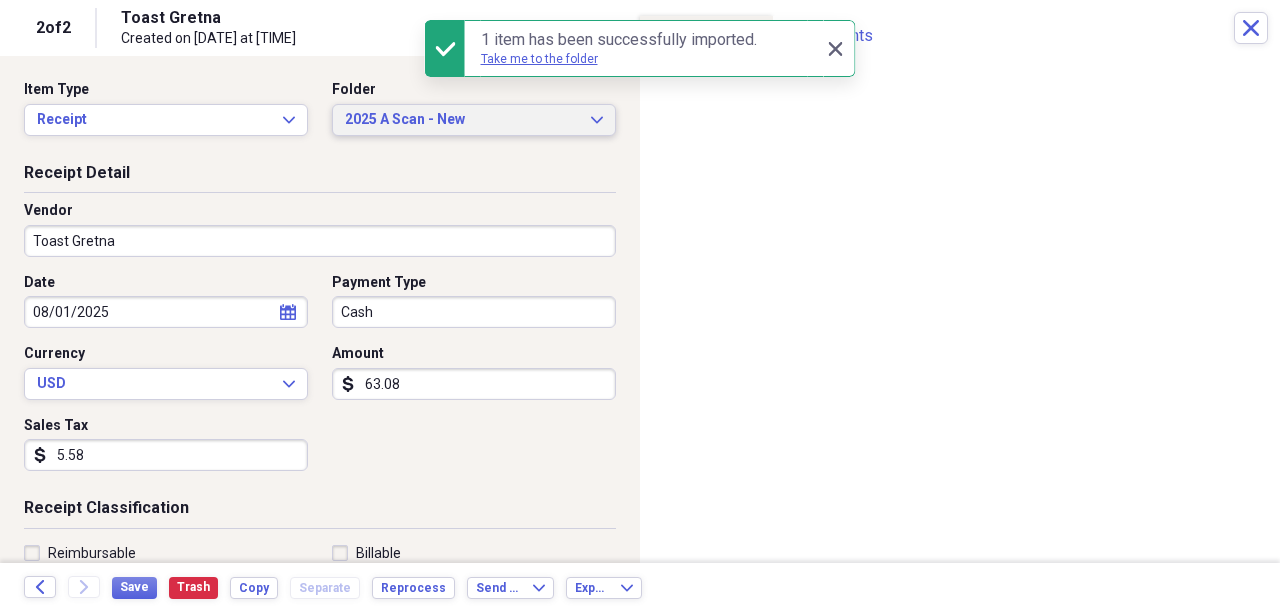 click on "2025 A Scan - New" at bounding box center [462, 120] 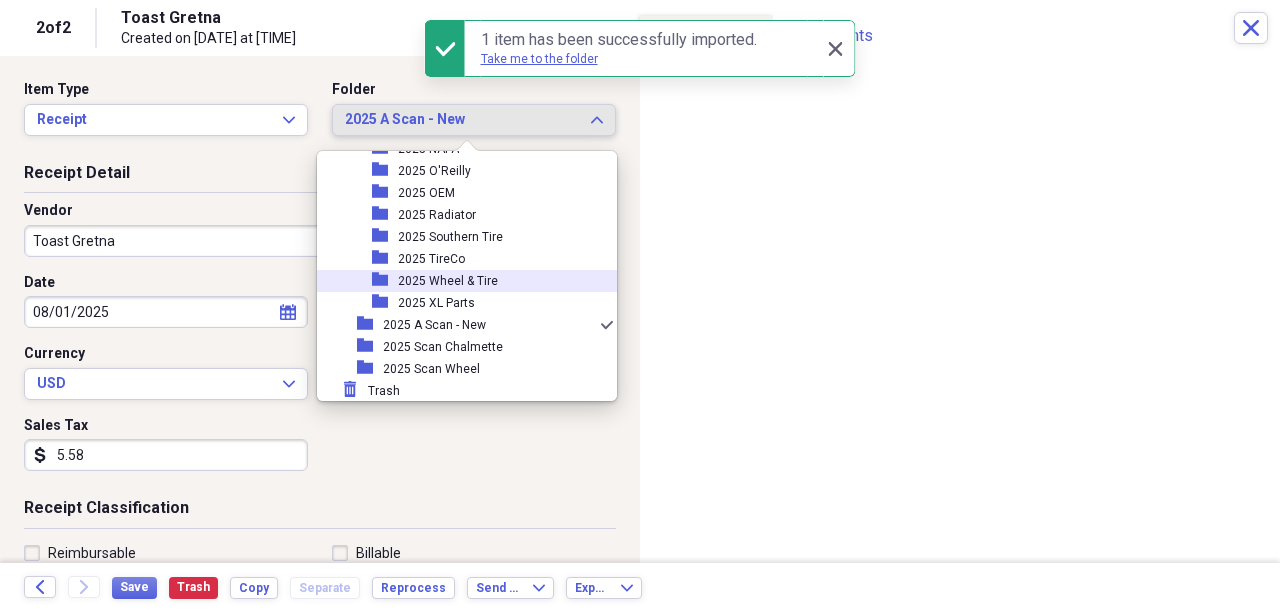 scroll, scrollTop: 2008, scrollLeft: 0, axis: vertical 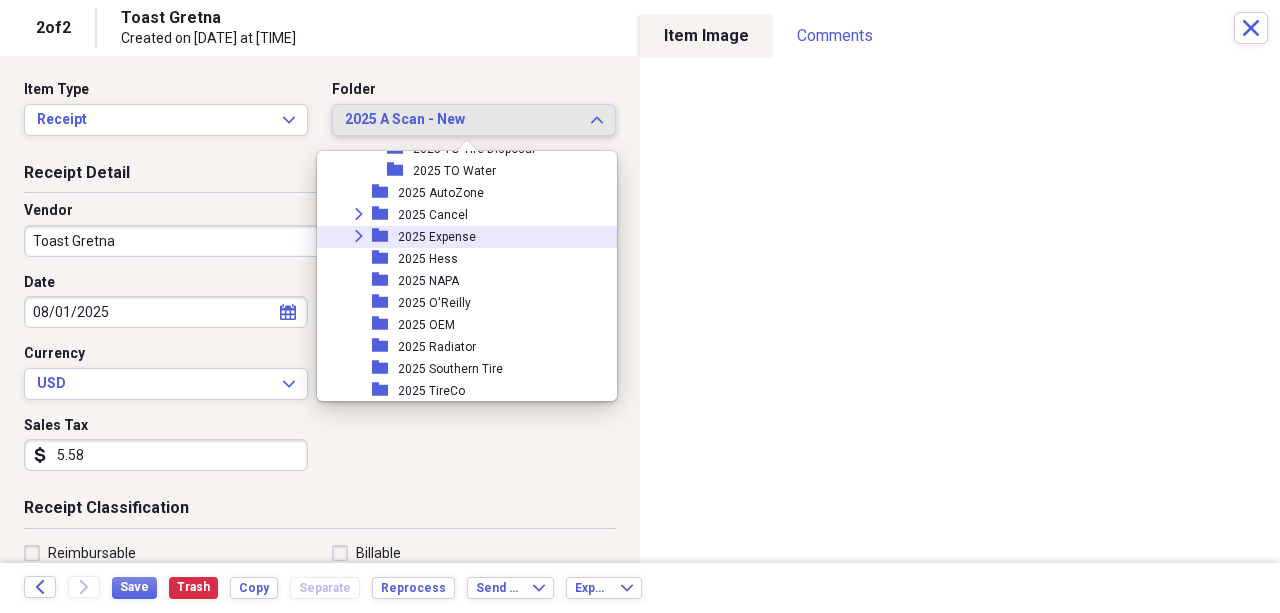 click 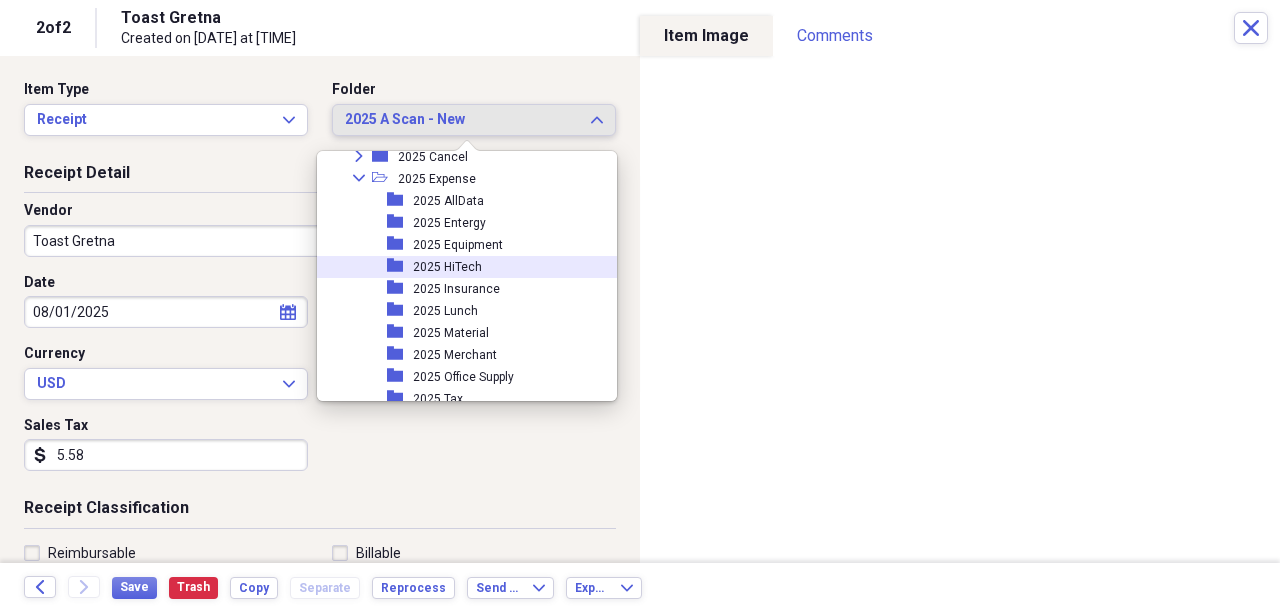 scroll, scrollTop: 2074, scrollLeft: 0, axis: vertical 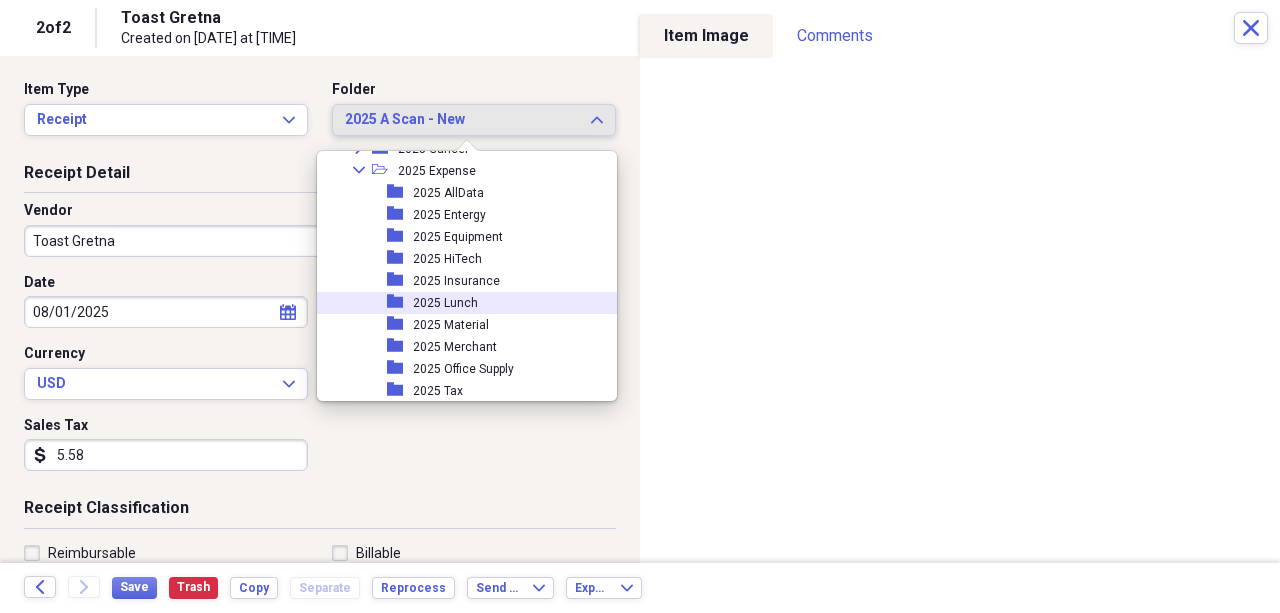 click on "2025 Lunch" at bounding box center [445, 303] 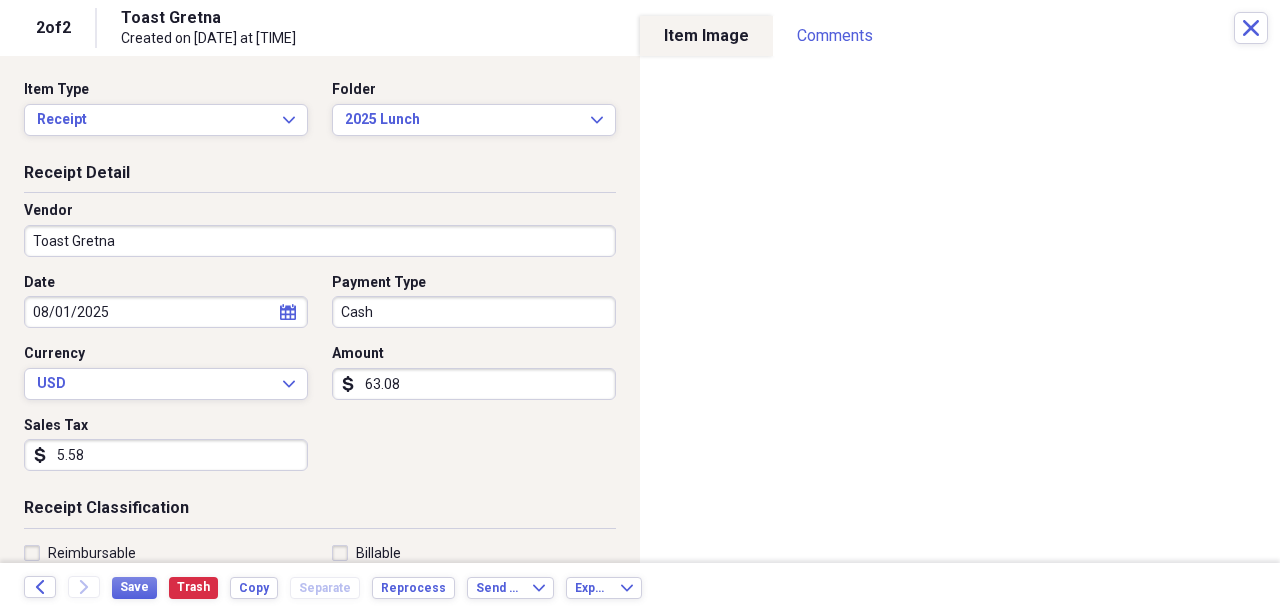 click on "5.58" at bounding box center (166, 455) 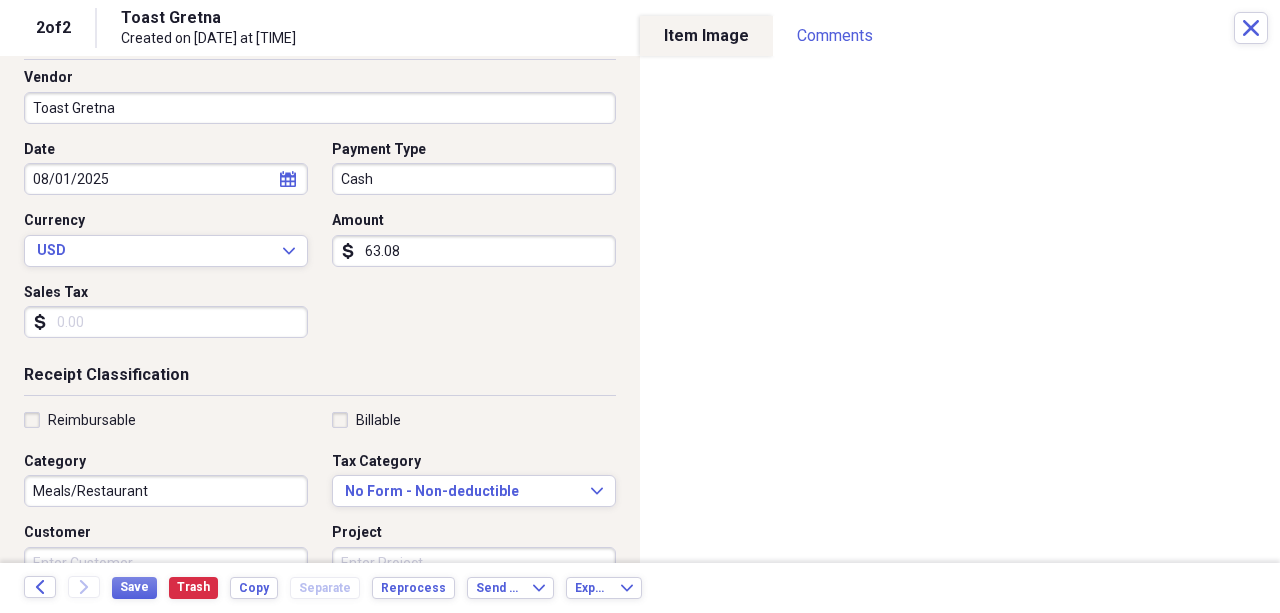 scroll, scrollTop: 266, scrollLeft: 0, axis: vertical 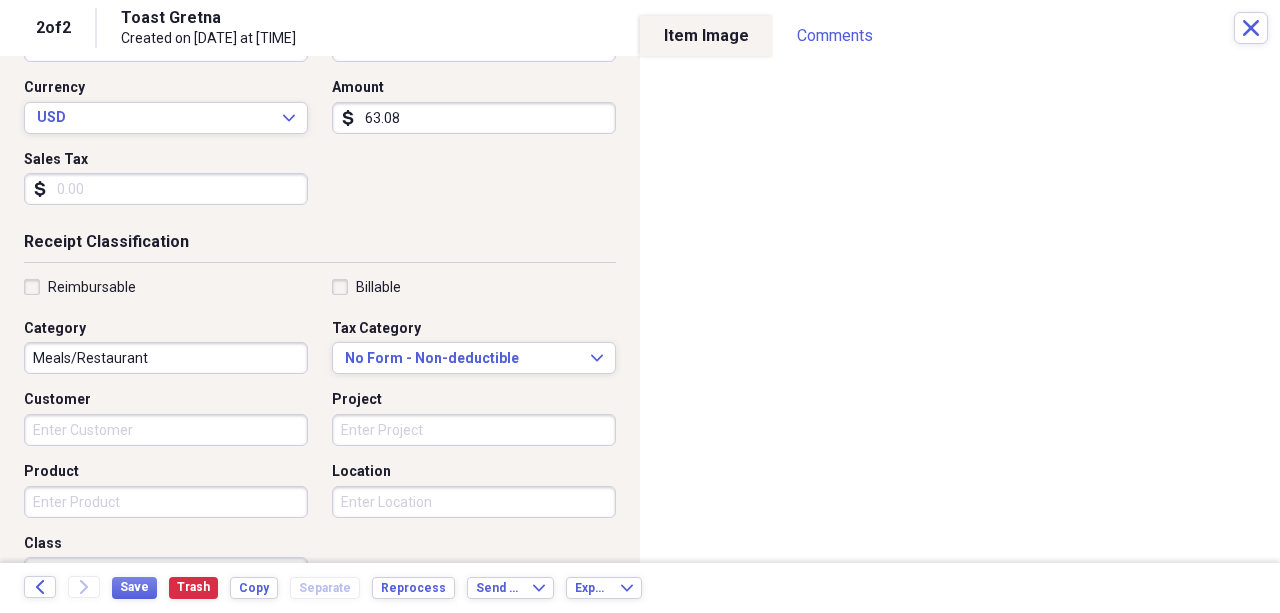 type 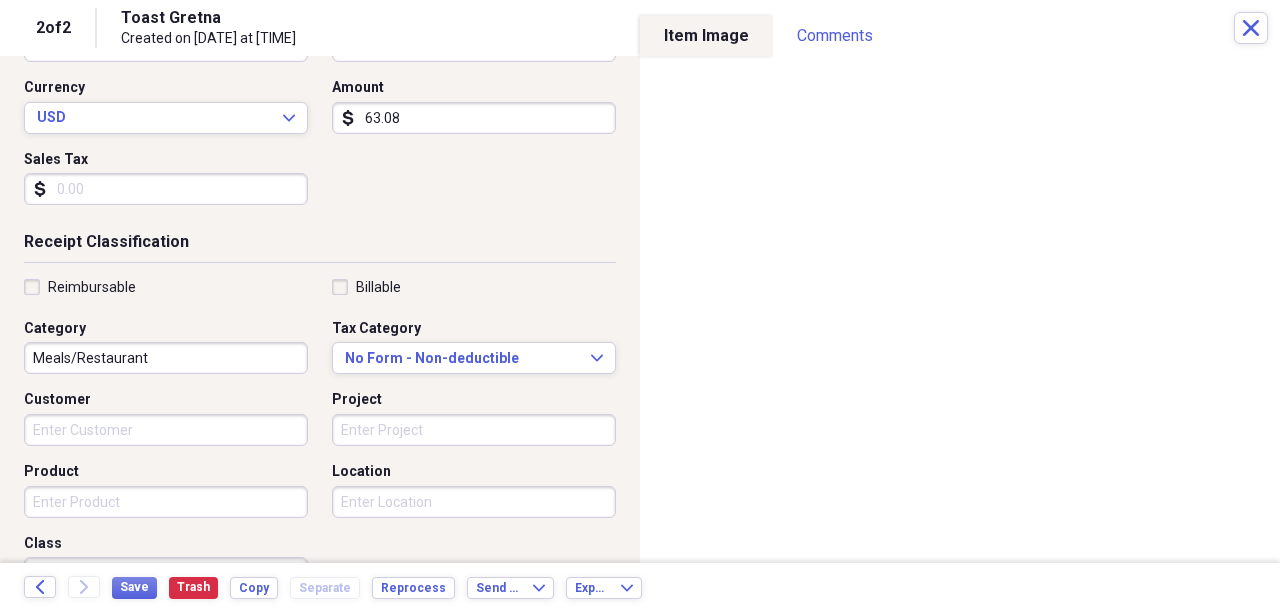 click on "Product" at bounding box center [166, 502] 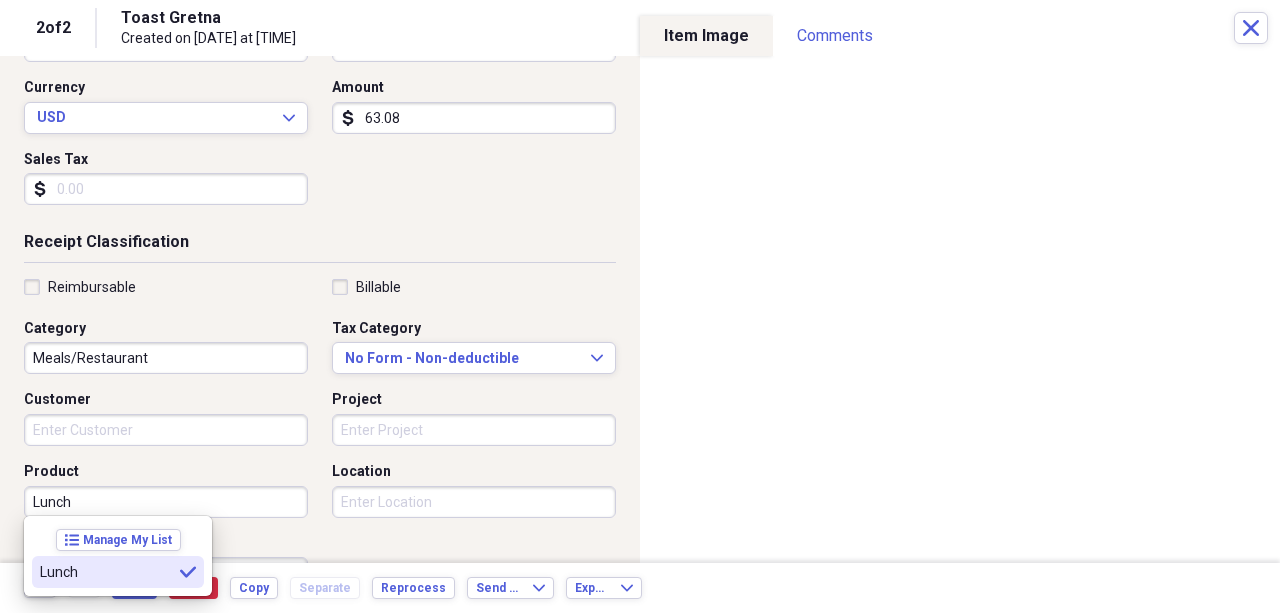 type on "Lunch" 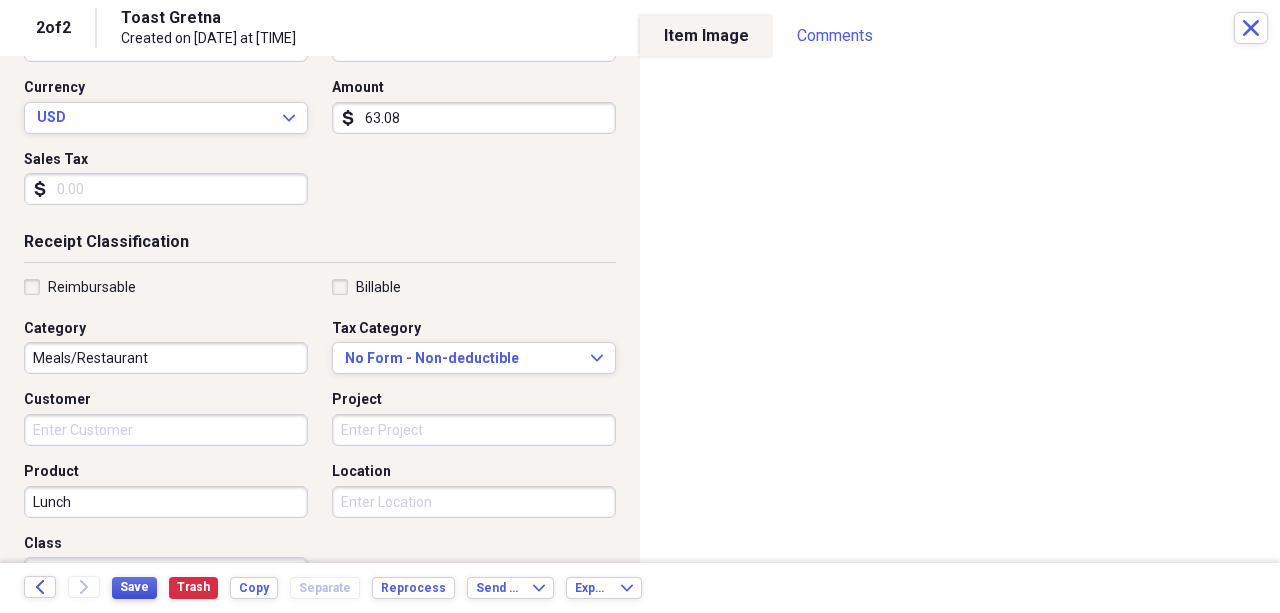 click on "Save" at bounding box center [134, 587] 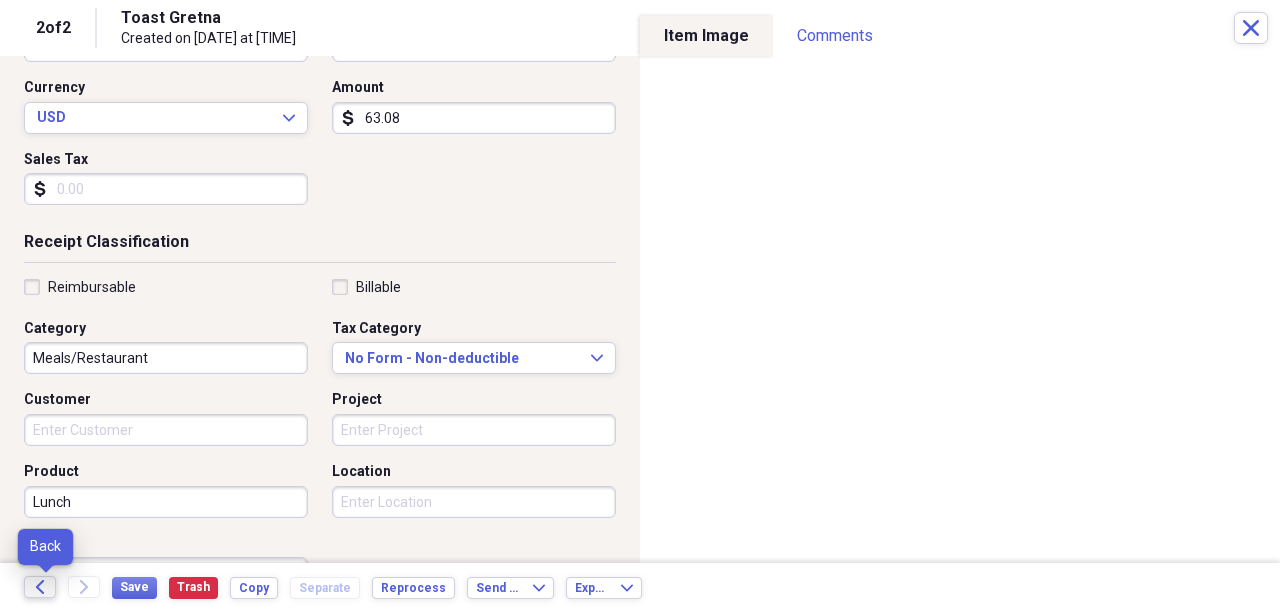 click on "Back" 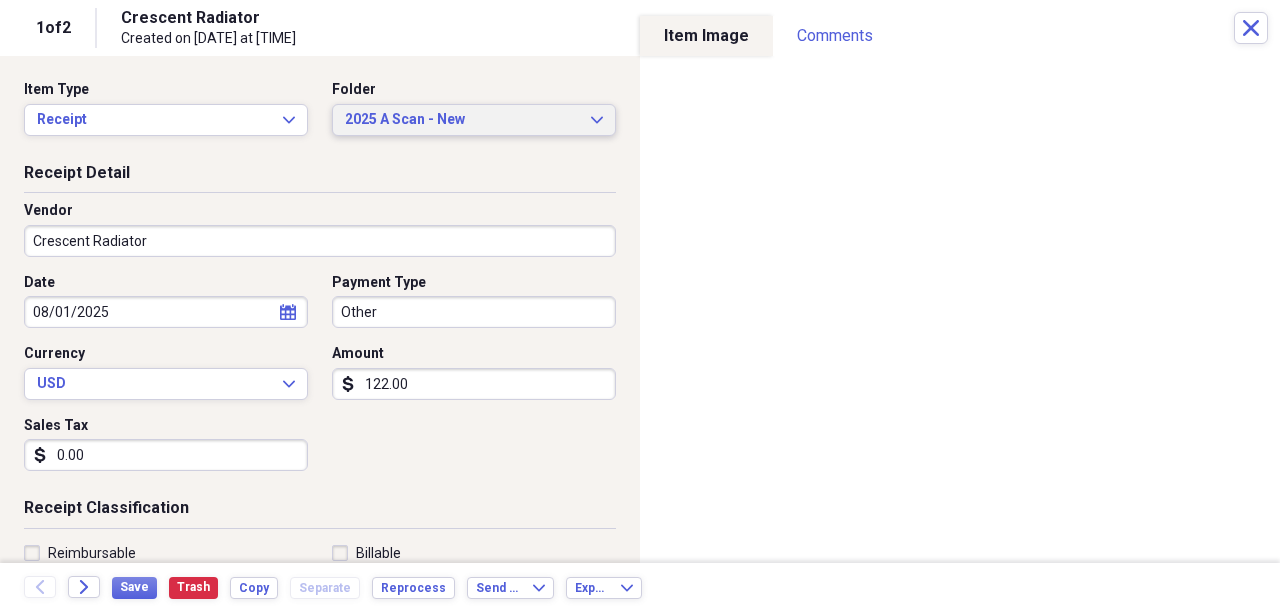 click on "2025 A Scan - New" at bounding box center (462, 120) 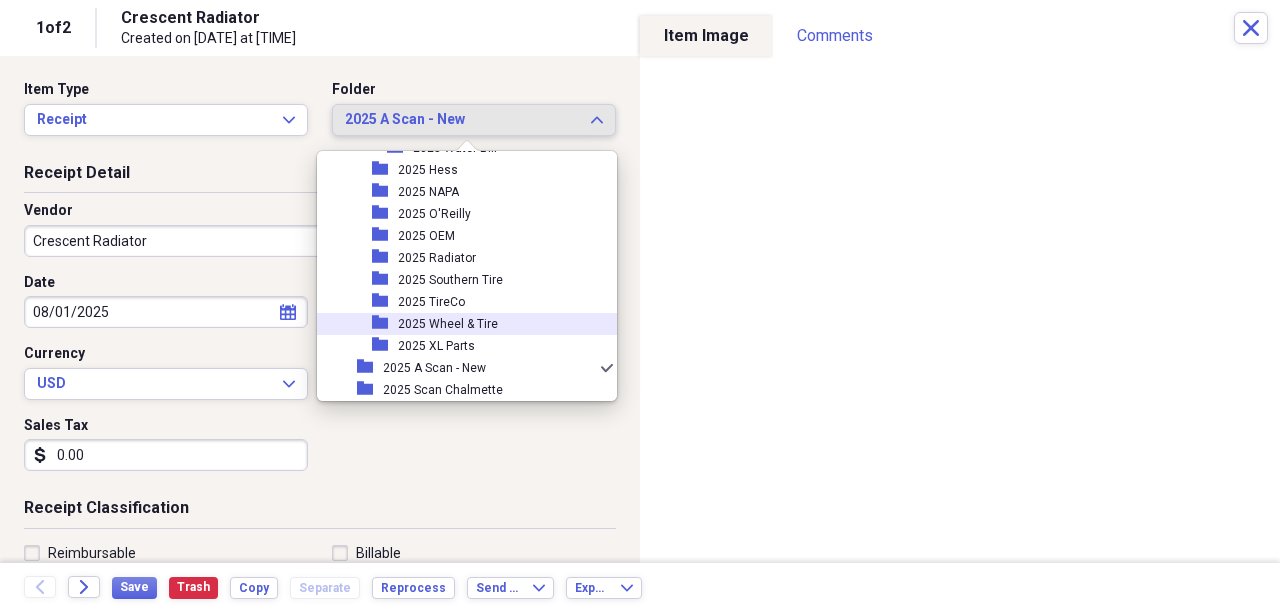 scroll, scrollTop: 2382, scrollLeft: 0, axis: vertical 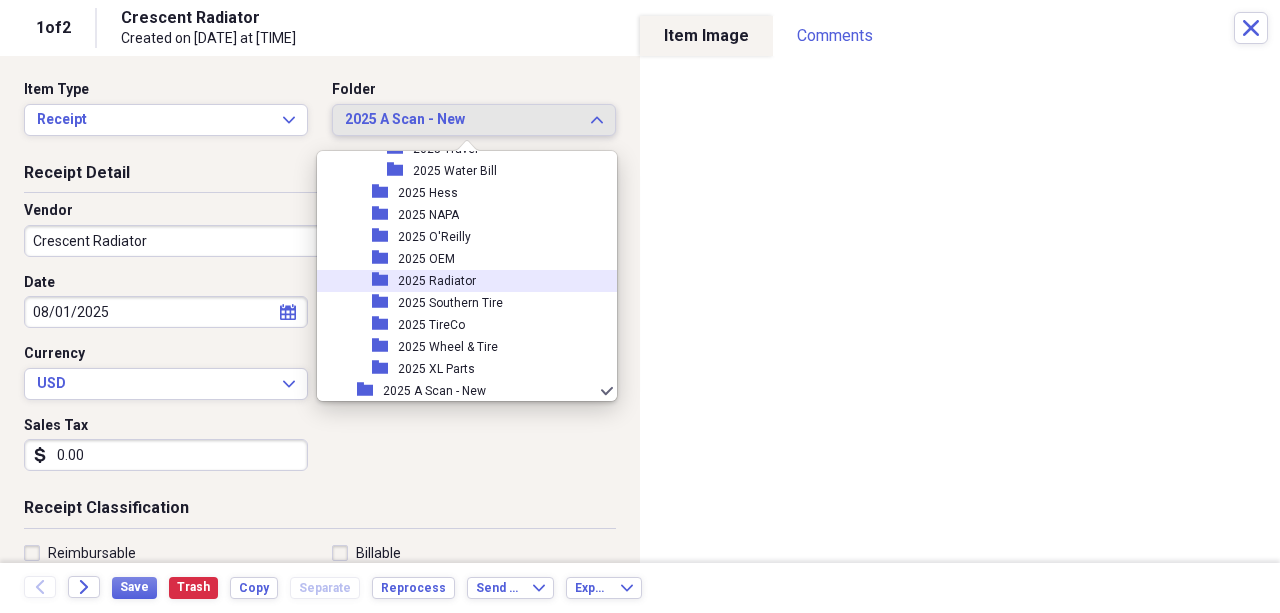 click on "2025 Radiator" at bounding box center [437, 281] 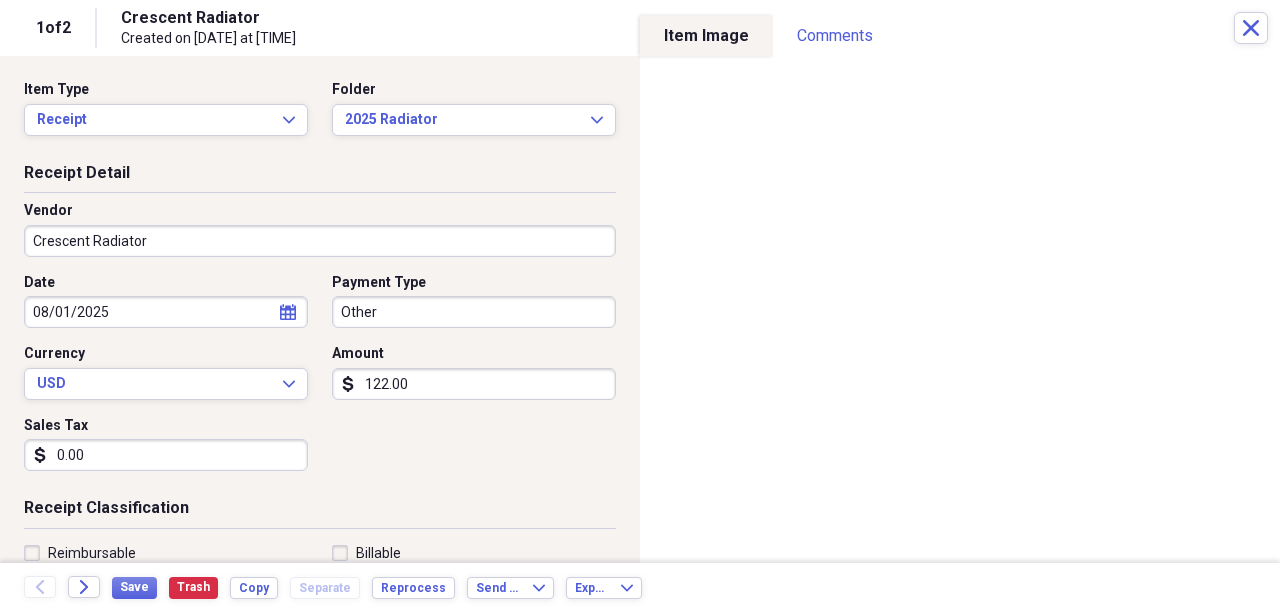 click on "08/01/2025" at bounding box center [166, 312] 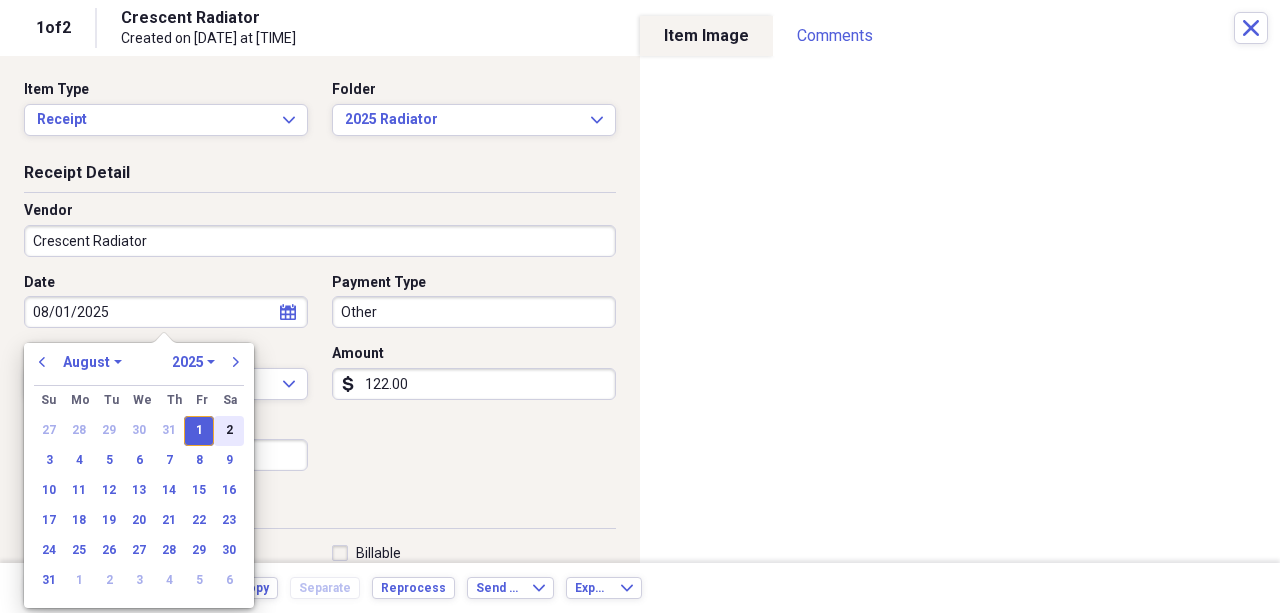 click on "2" at bounding box center (229, 431) 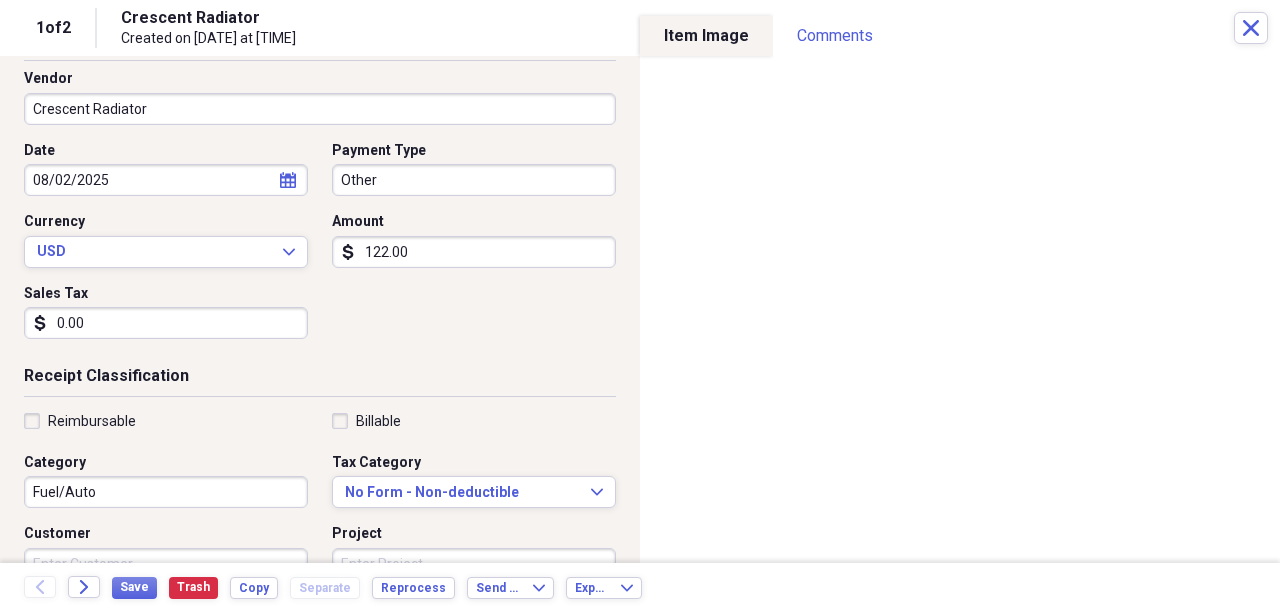 scroll, scrollTop: 133, scrollLeft: 0, axis: vertical 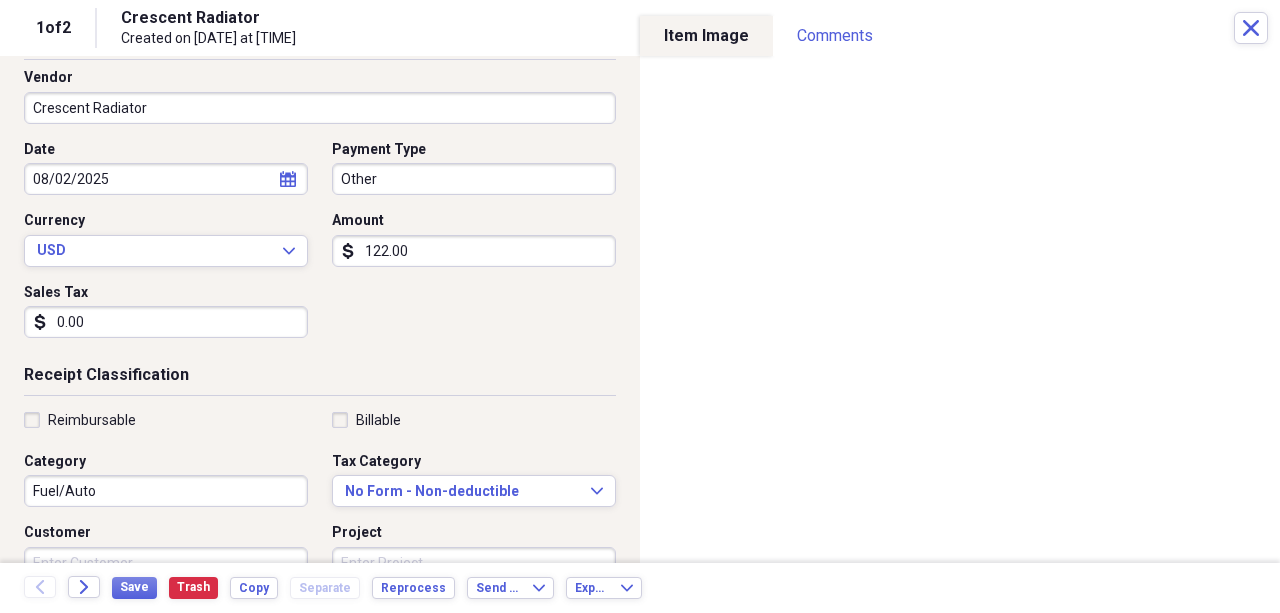 click on "0.00" at bounding box center (166, 322) 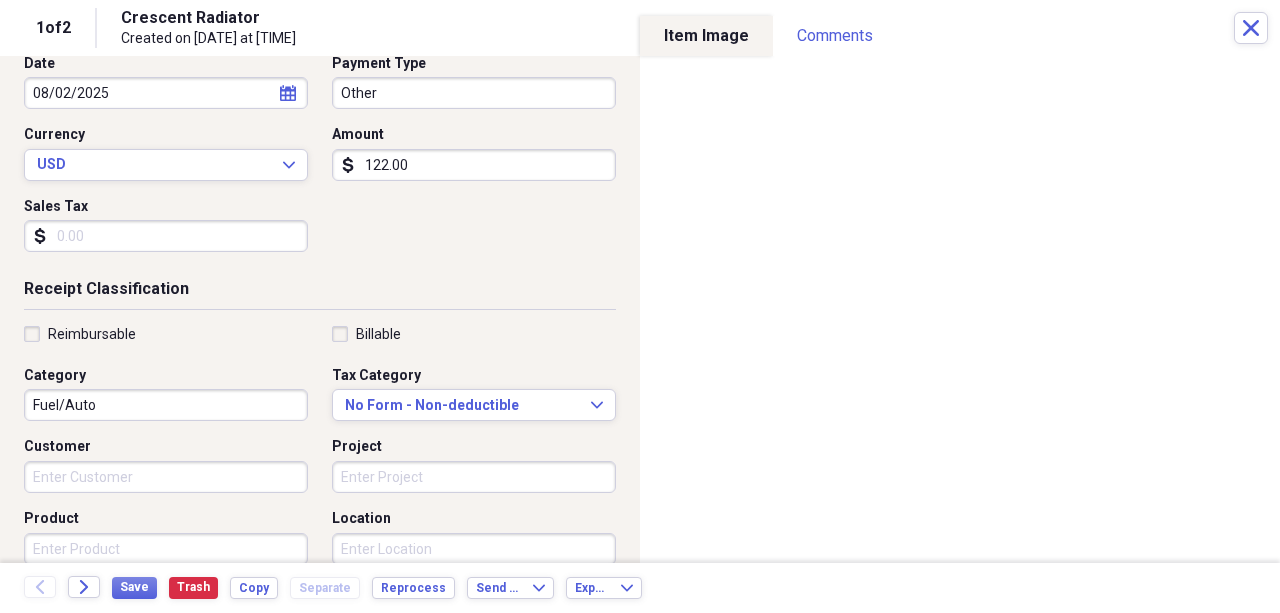 scroll, scrollTop: 333, scrollLeft: 0, axis: vertical 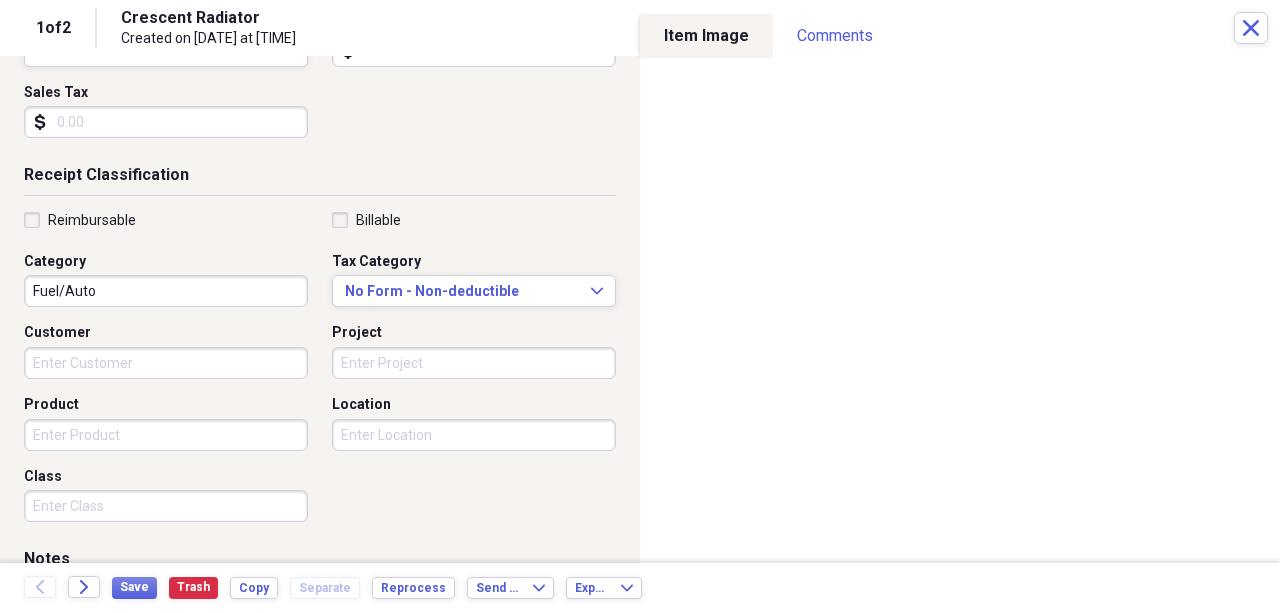 type 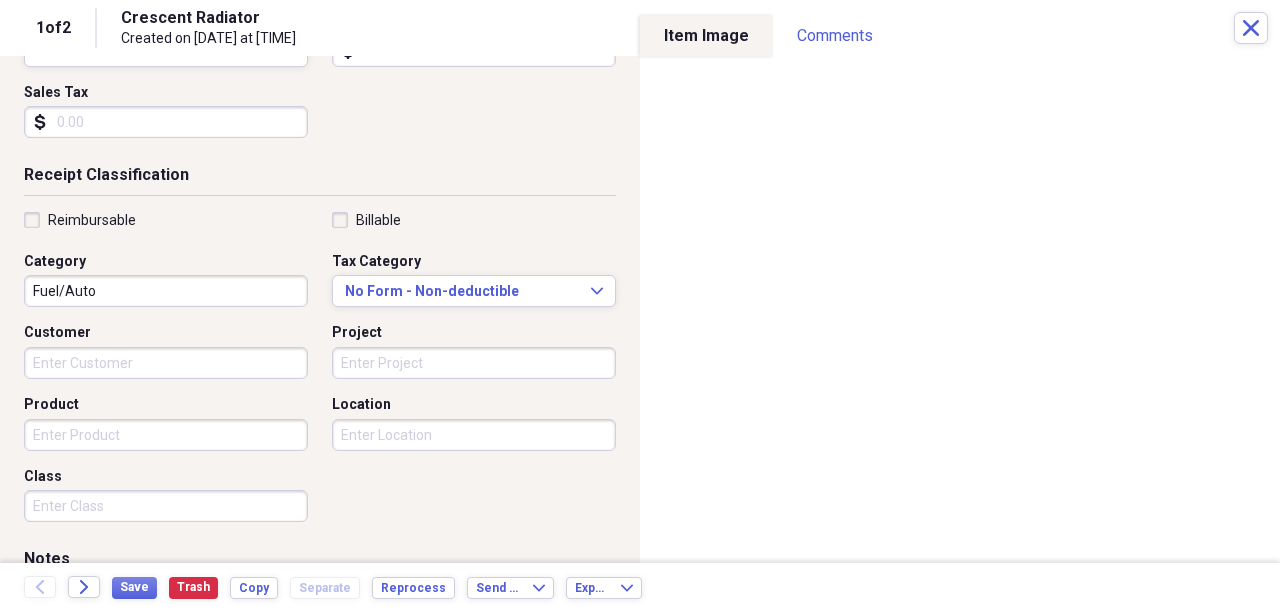 click on "Product" at bounding box center [166, 435] 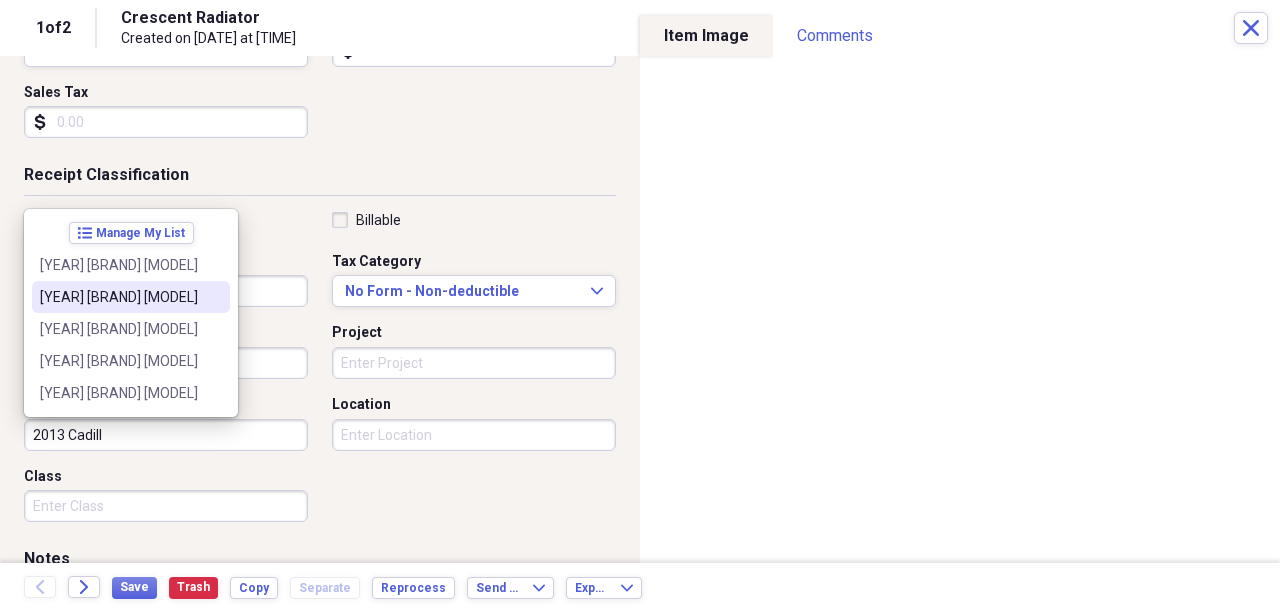 click on "[YEAR] [BRAND] [MODEL]" at bounding box center (119, 297) 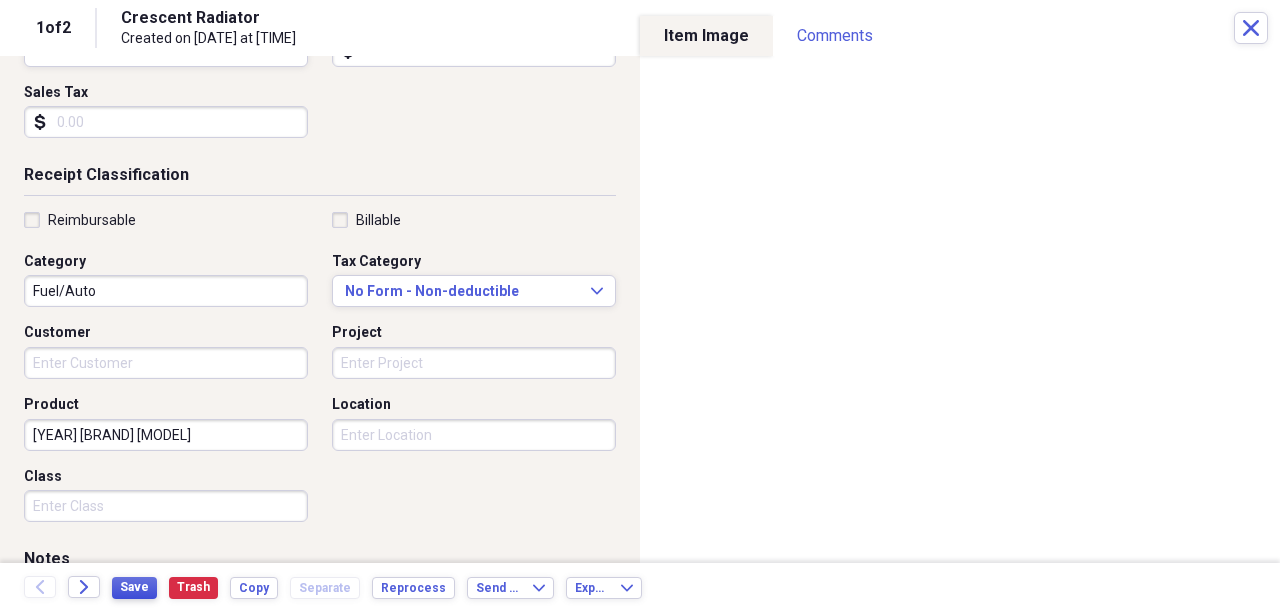click on "Save" at bounding box center [134, 587] 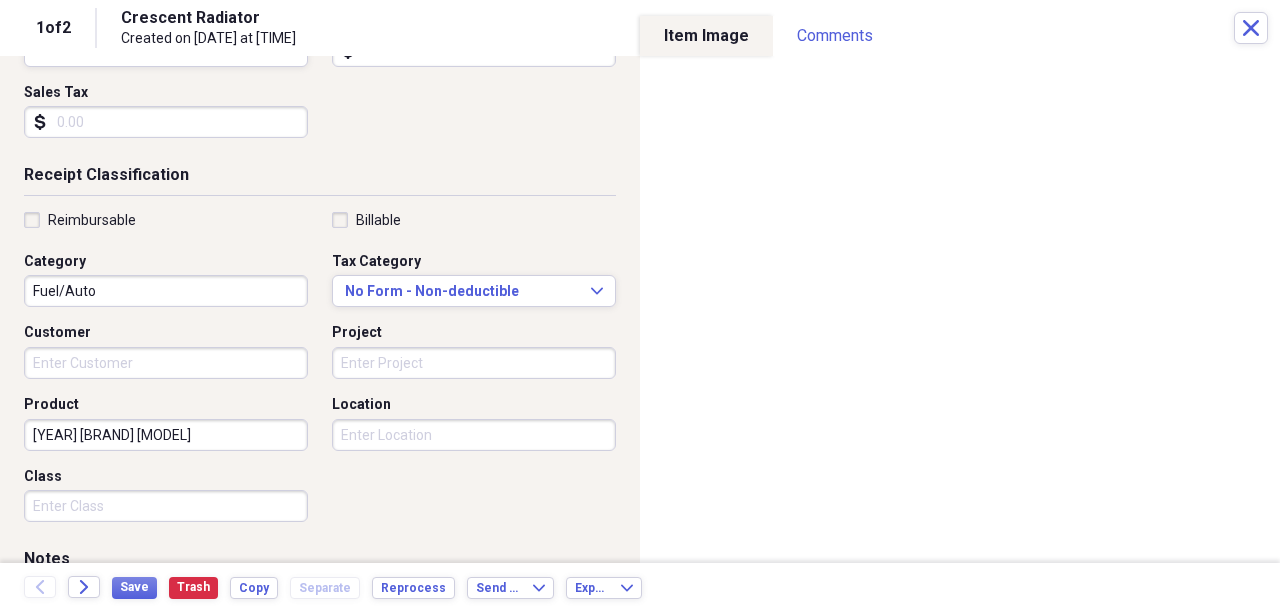 click on "[NUMBER] of [NUMBER] [BRAND] Created on [DATE] at [TIME] Close" at bounding box center [640, 28] 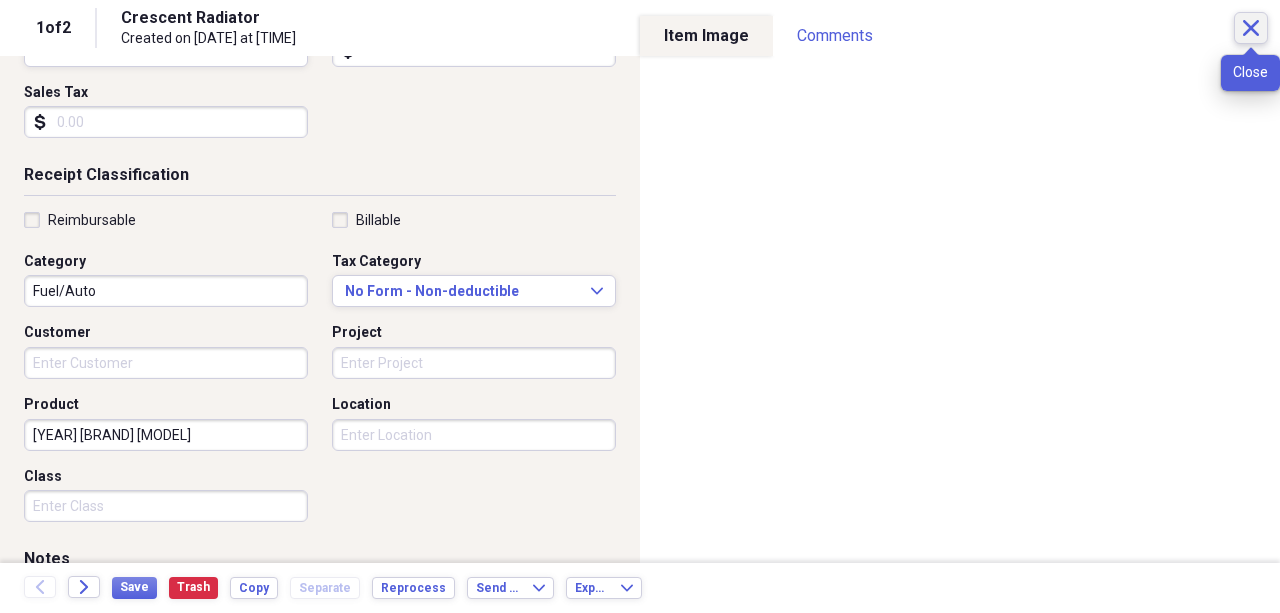click on "Close" 